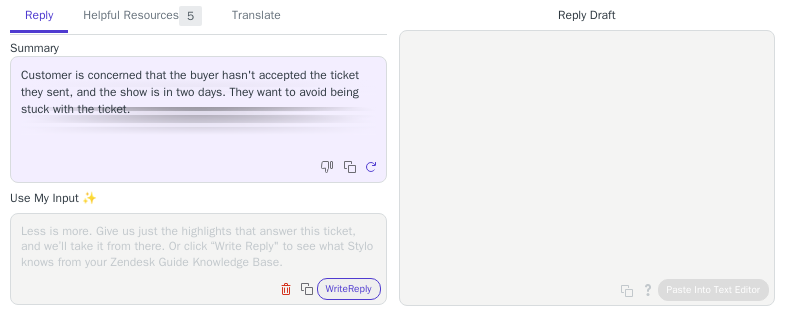 scroll, scrollTop: 0, scrollLeft: 0, axis: both 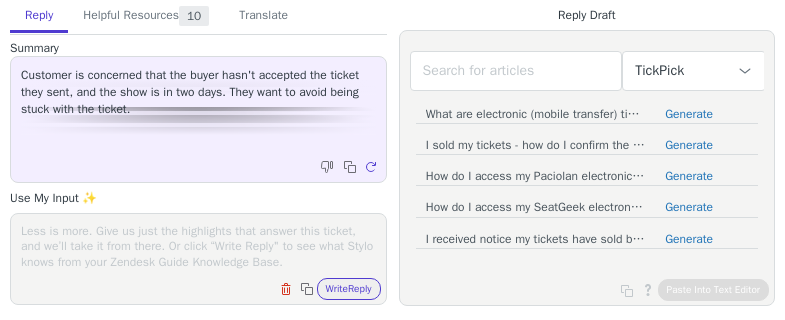 click at bounding box center [198, 246] 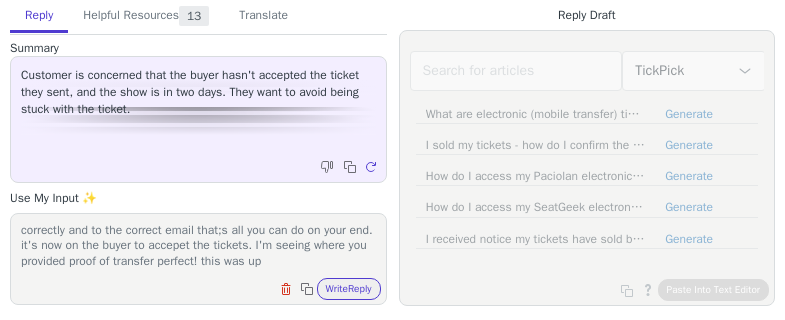 scroll, scrollTop: 48, scrollLeft: 0, axis: vertical 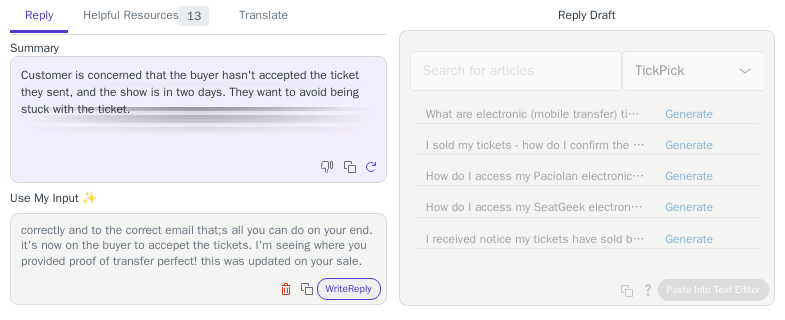 click on "Thank you so much for reaching out to us. Most buyer's tend to accept the tickets closer to the event. Once you transfer the tickets correctly and to the correct email that;s all you can do on your end. it's now on the buyer to accepet the tickets. I'm seeing where you provided proof of transfer perfect! this was updated on your sale." at bounding box center [198, 246] 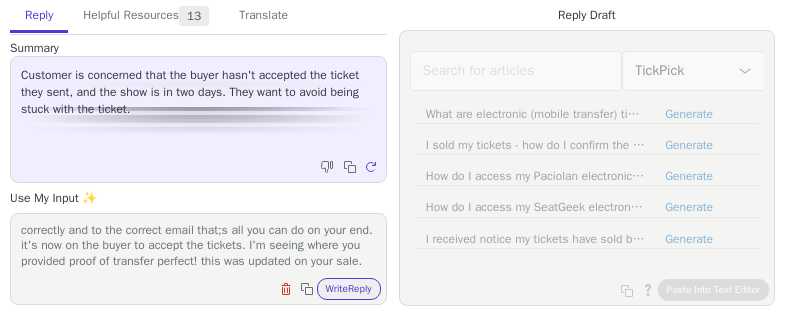scroll, scrollTop: 45, scrollLeft: 0, axis: vertical 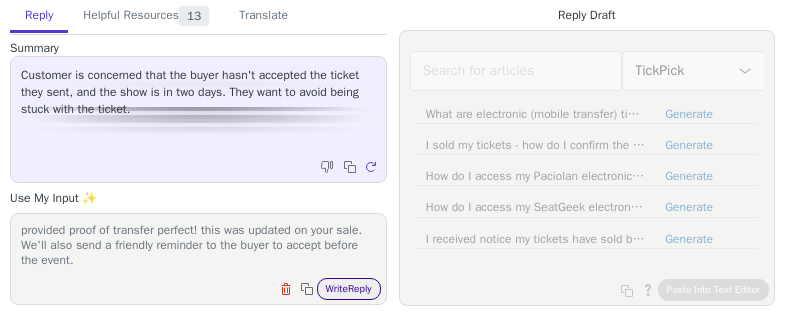 type on "Thank you so much for reaching out to us. Most buyer's tend to accept the tickets closer to the event. Once you transfer the tickets correctly and to the correct email that;s all you can do on your end. it's now on the buyer to accept the tickets. I'm seeing where you provided proof of transfer perfect! this was updated on your sale.
We'll also send a friendly reminder to the buyer to accept before the event." 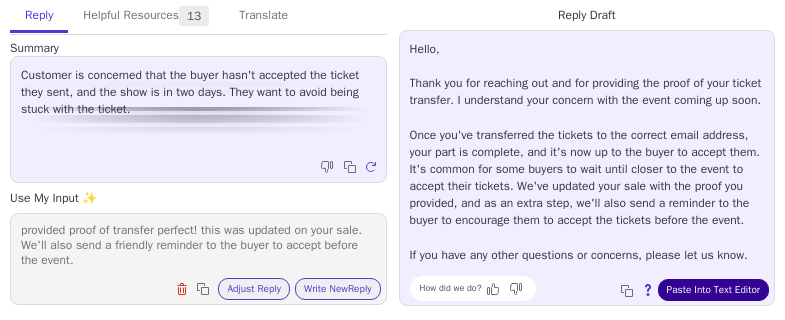 click on "Paste Into Text Editor" at bounding box center (713, 290) 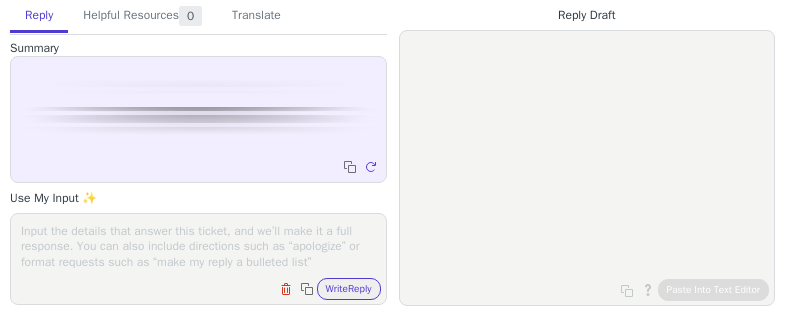 scroll, scrollTop: 0, scrollLeft: 0, axis: both 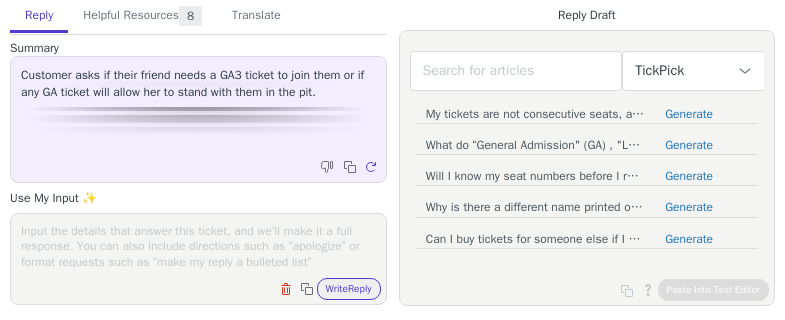 click on "Clear field Copy to clipboard Write  Reply" at bounding box center (198, 259) 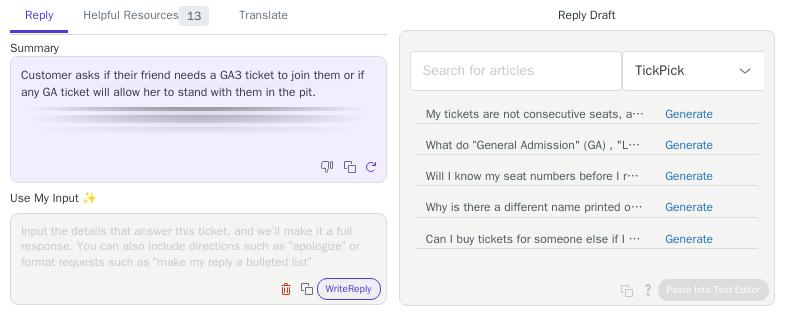 click at bounding box center (198, 246) 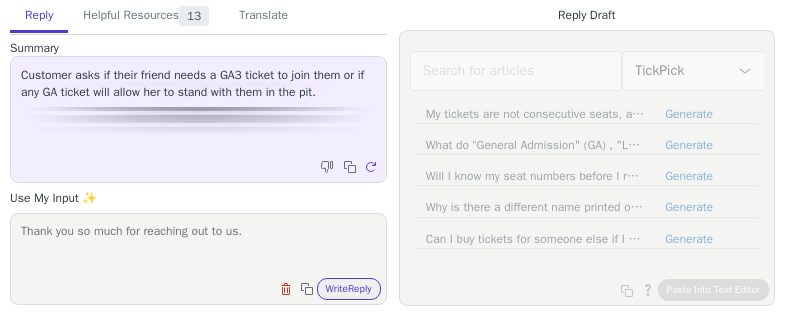 click on "Thank you so much for reaching out to us." at bounding box center (198, 246) 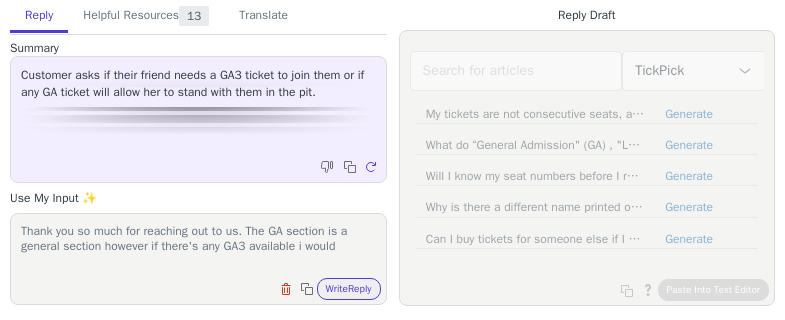 click on "Thank you so much for reaching out to us. The GA section is a general section however if there's any GA3 available i would" at bounding box center (198, 246) 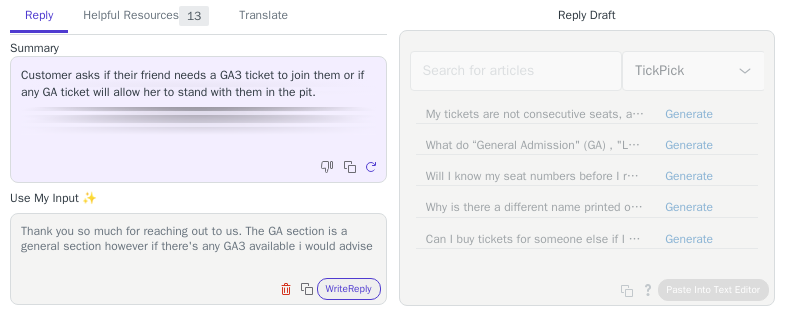 scroll, scrollTop: 1, scrollLeft: 0, axis: vertical 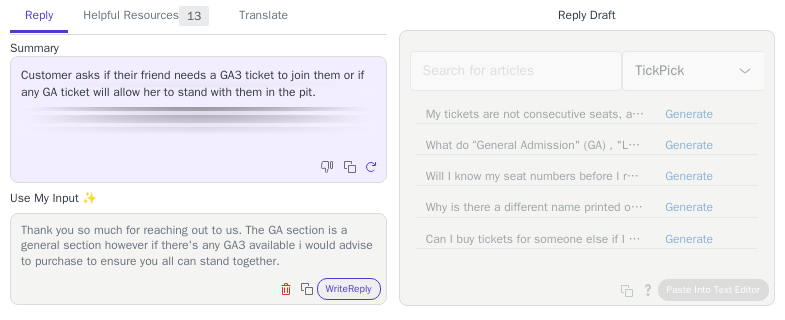 type on "Thank you so much for reaching out to us. The GA section is a general section however if there's any GA3 available i would advise to purchase to ensure you all can stand together." 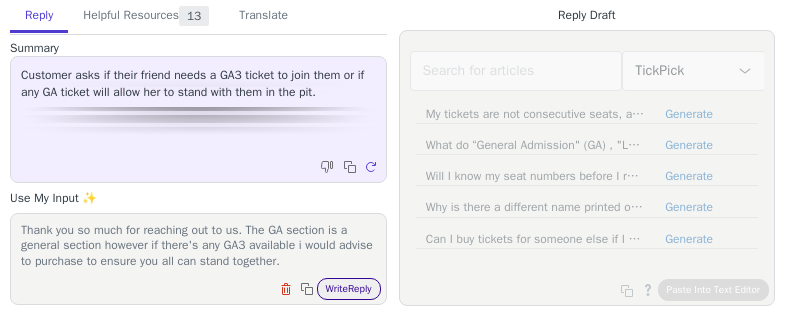 click on "Write  Reply" at bounding box center (349, 289) 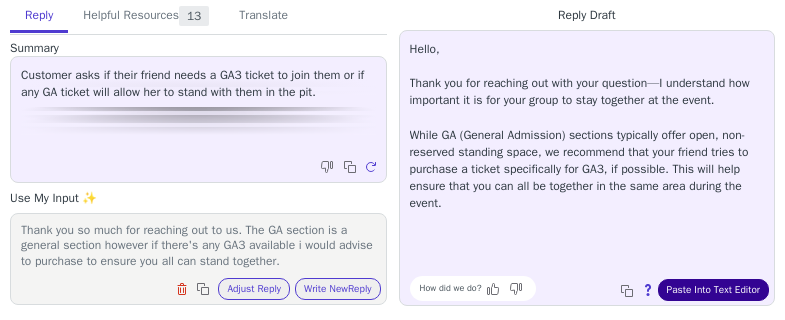 click on "Paste Into Text Editor" at bounding box center (713, 290) 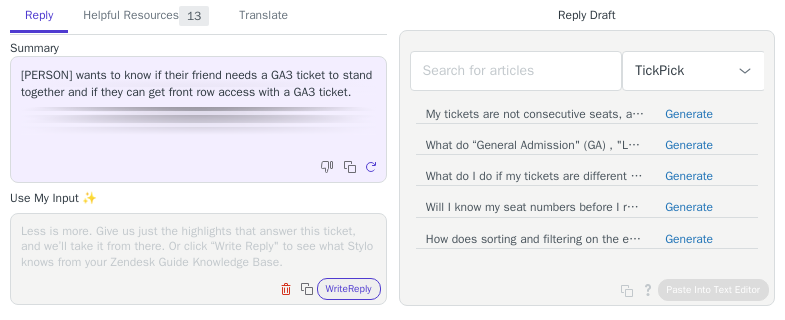 scroll, scrollTop: 0, scrollLeft: 0, axis: both 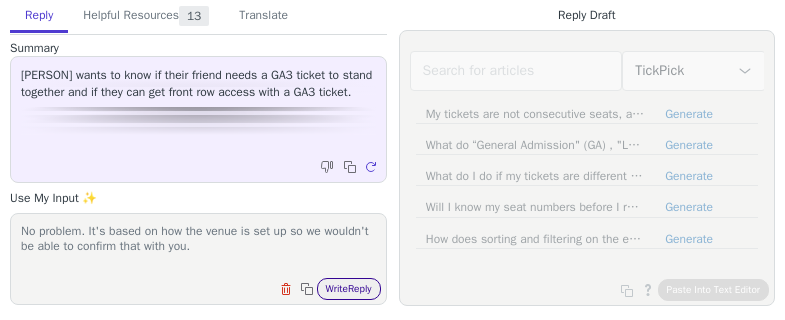 type on "No problem. It's based on how the venue is set up so we wouldn't be able to confirm that with you." 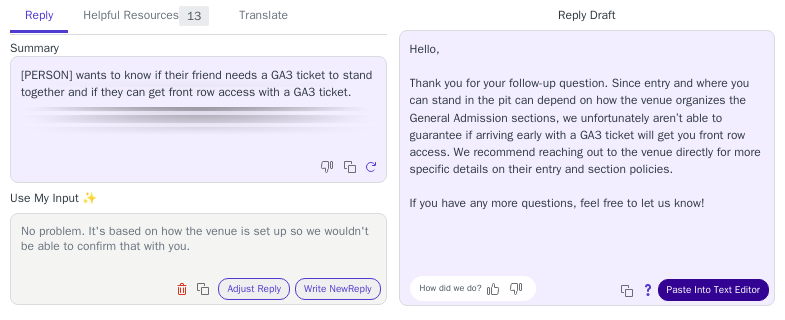 click on "Paste Into Text Editor" at bounding box center (713, 290) 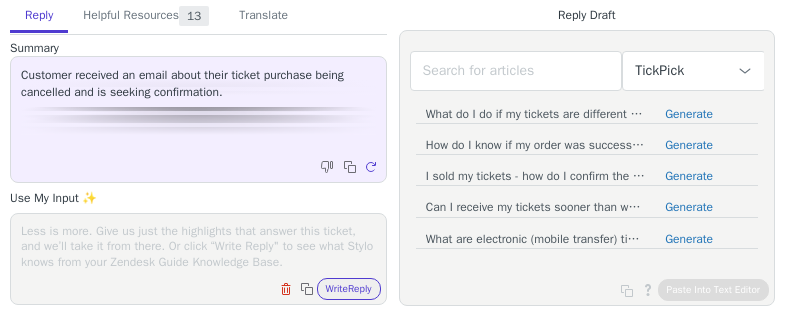 scroll, scrollTop: 0, scrollLeft: 0, axis: both 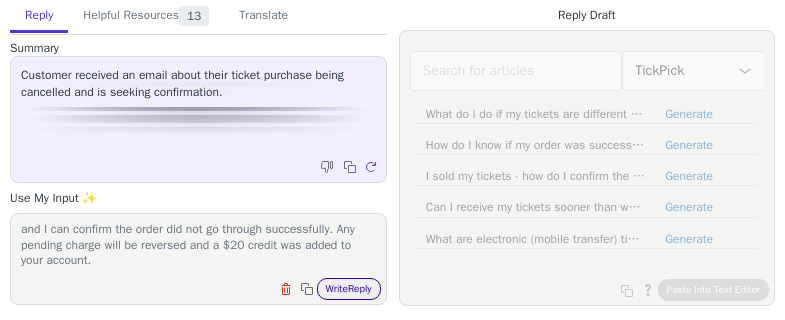 type on "Thank you so much for reaching out to us. I checked on the for you and I can confirm the order did not go through successfully. Any pending charge will be reversed and a $20 credit was added to your account." 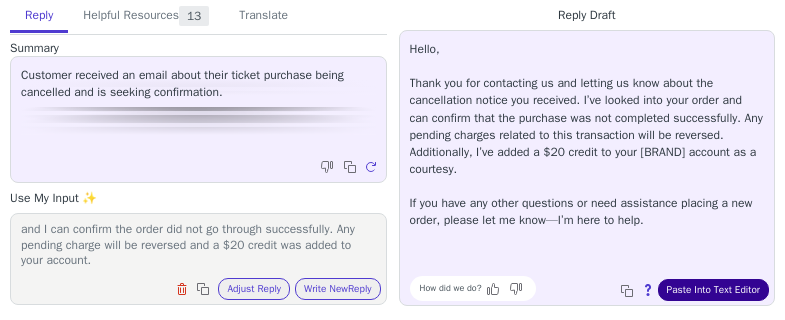 click on "Paste Into Text Editor" at bounding box center (713, 290) 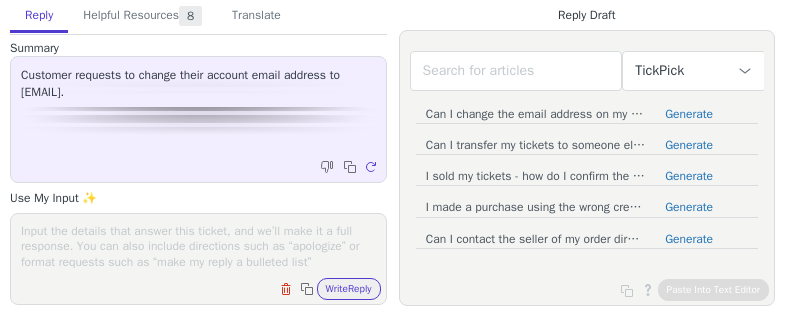 scroll, scrollTop: 0, scrollLeft: 0, axis: both 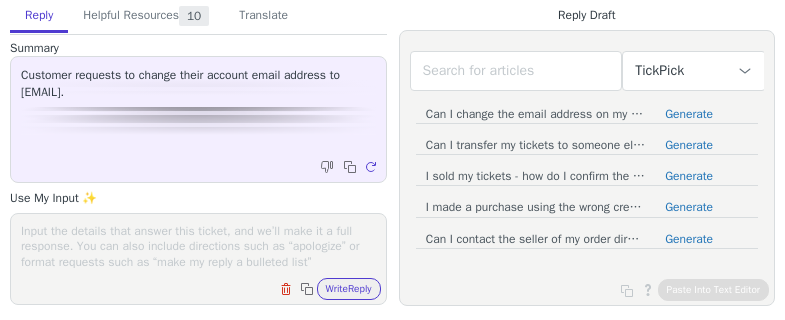 click at bounding box center [198, 246] 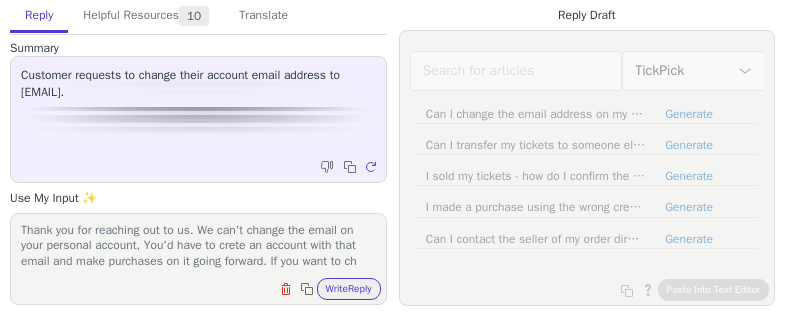 scroll, scrollTop: 17, scrollLeft: 0, axis: vertical 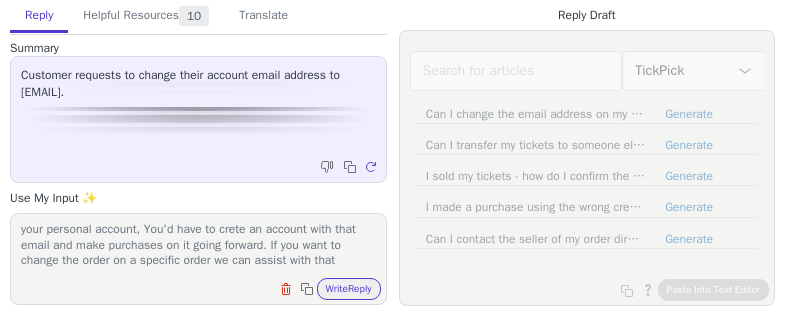 click on "Thank you for reaching out to us. We can't change the email on your personal account, You'd have to crete an account with that email and make purchases on it going forward. If you want to change the order on a specific order we can assist with that" at bounding box center (198, 246) 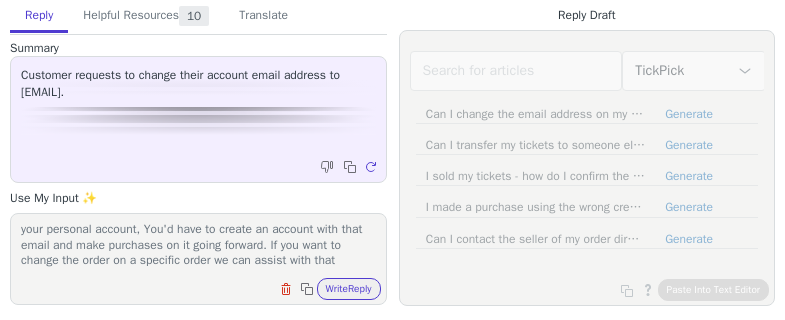 scroll, scrollTop: 14, scrollLeft: 0, axis: vertical 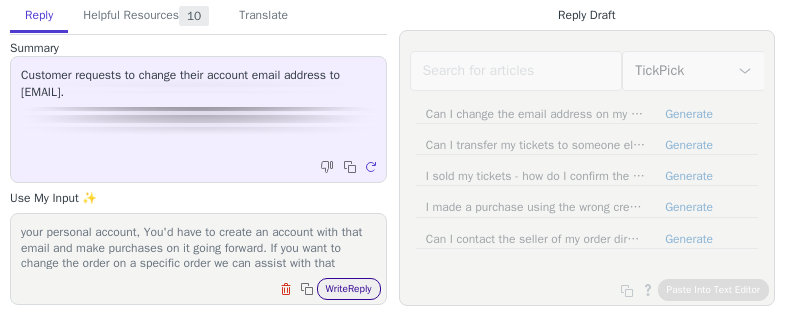 type on "Thank you for reaching out to us. We can't change the email on your personal account, You'd have to create an account with that email and make purchases on it going forward. If you want to change the order on a specific order we can assist with that" 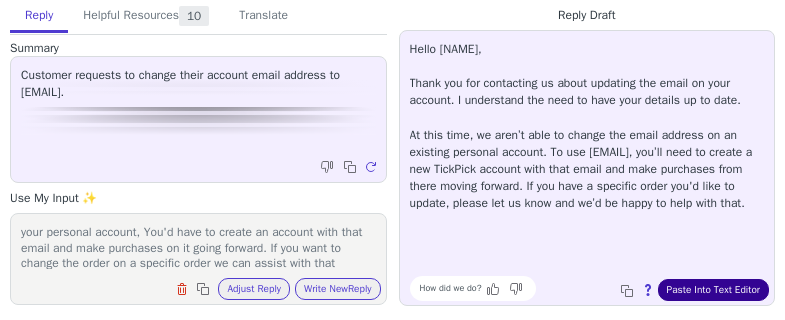 click on "Paste Into Text Editor" at bounding box center (713, 290) 